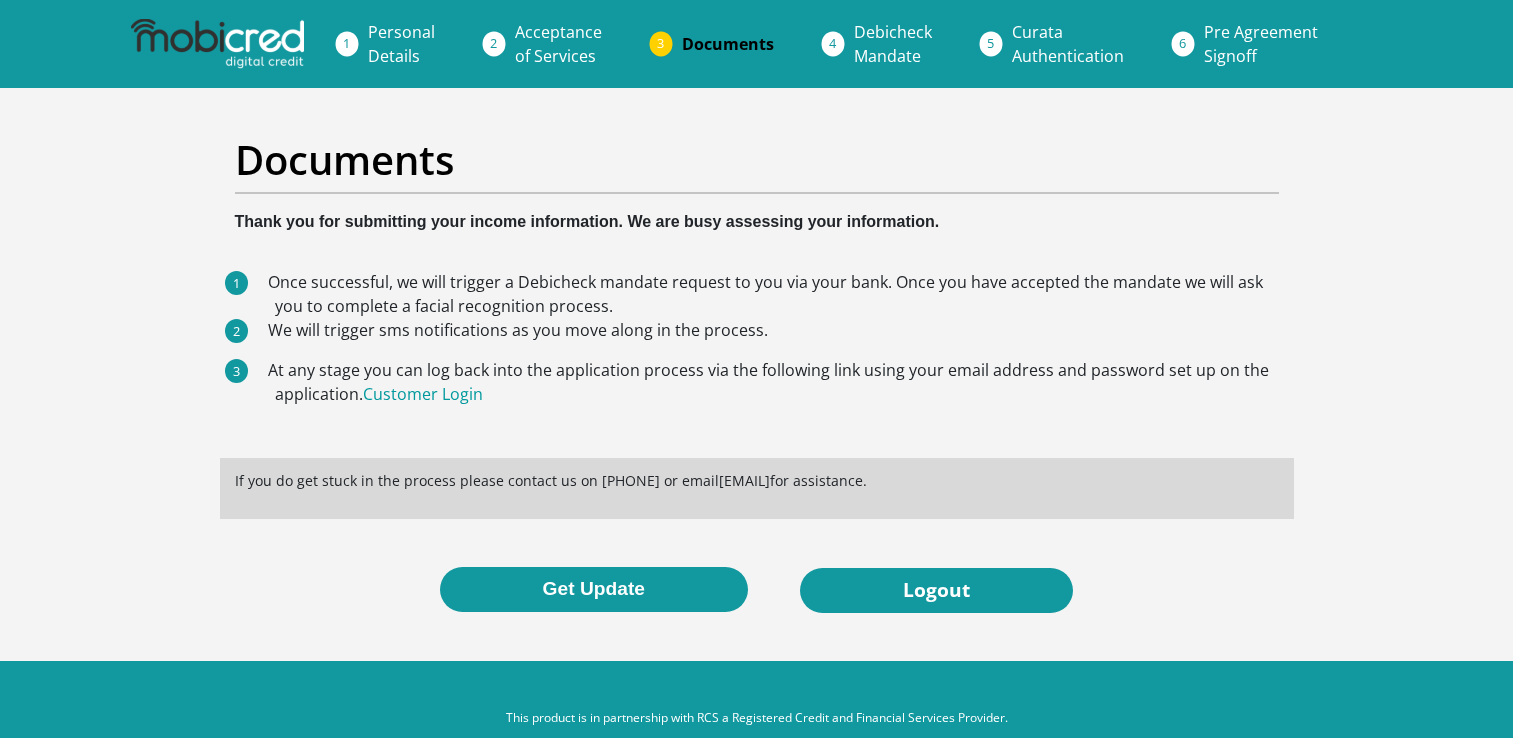 scroll, scrollTop: 0, scrollLeft: 0, axis: both 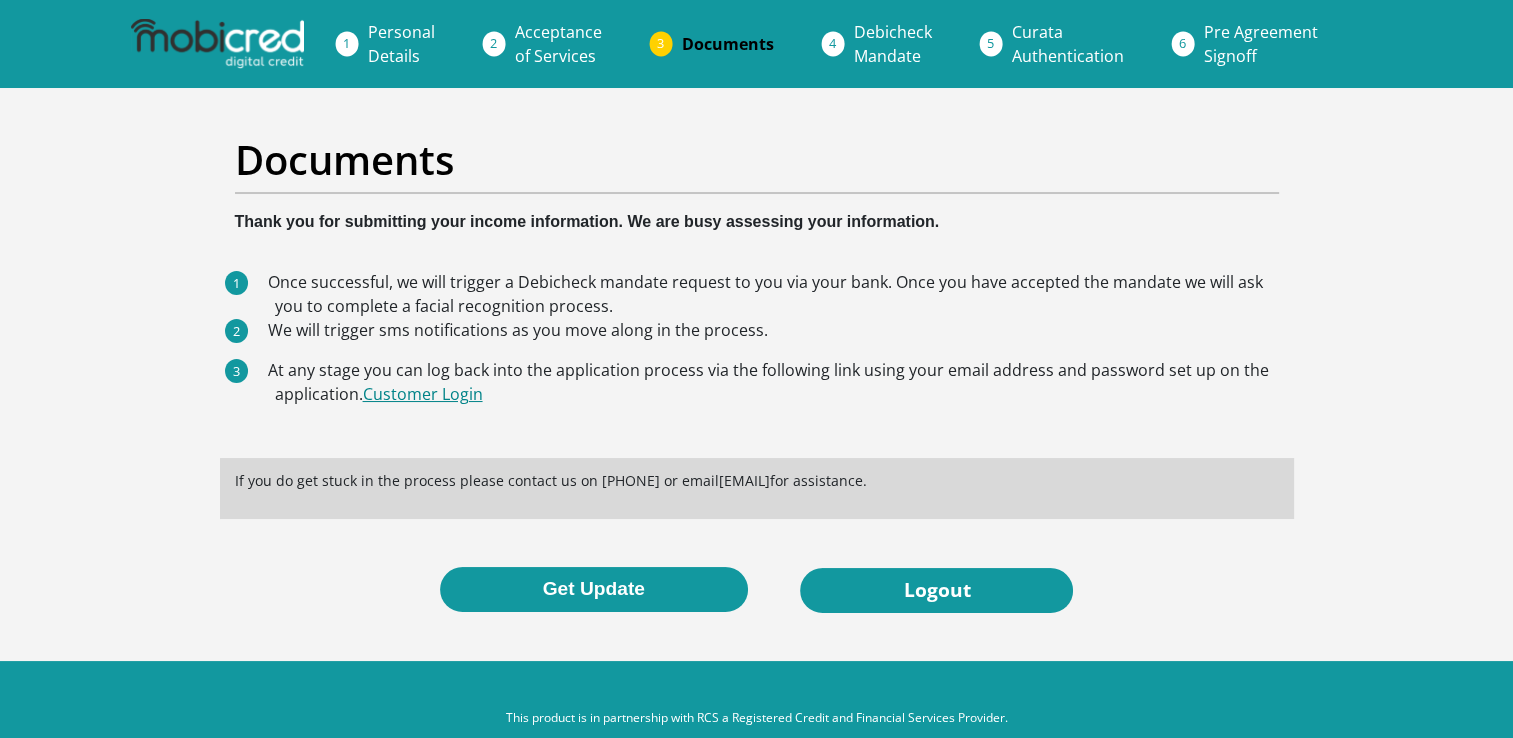 click on "Customer Login" at bounding box center [423, 394] 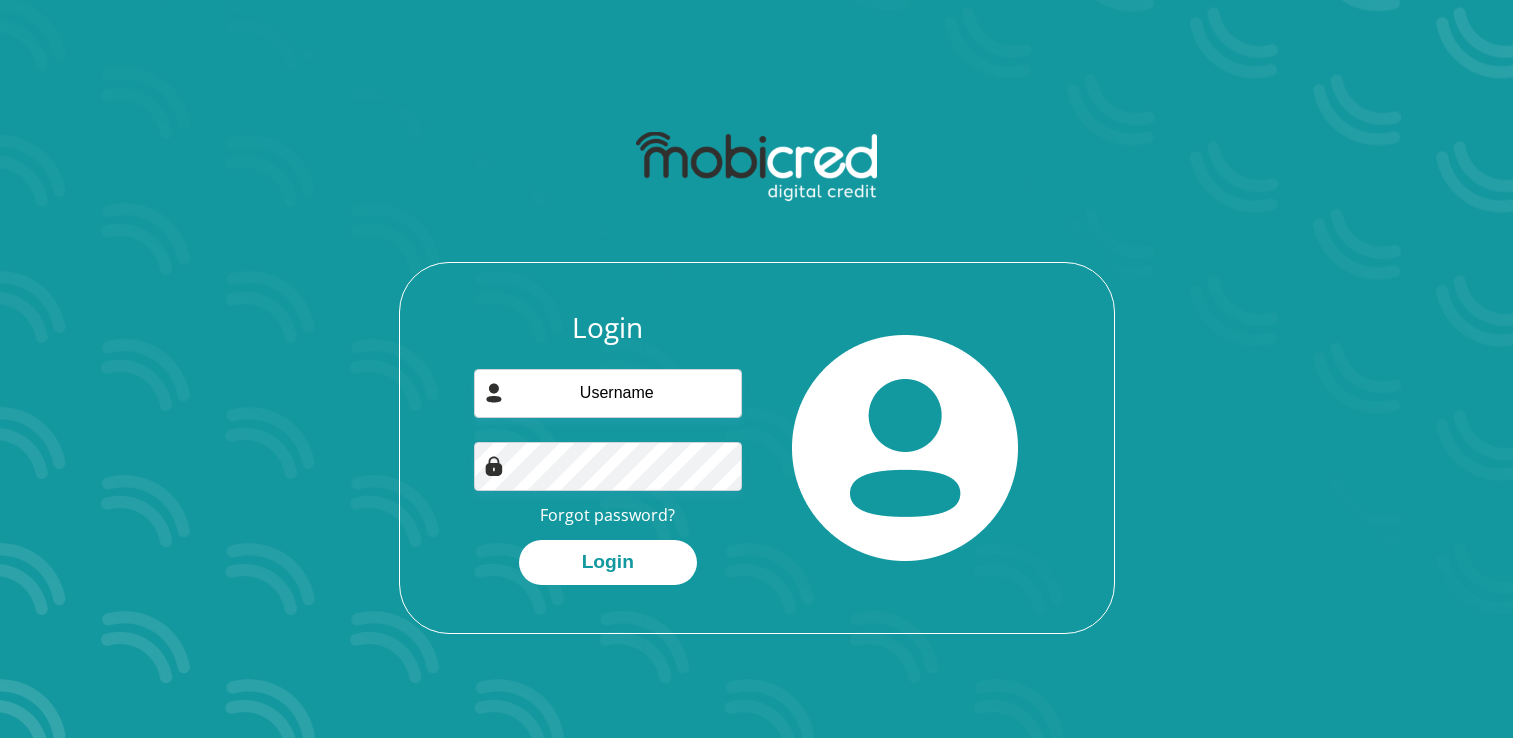 scroll, scrollTop: 0, scrollLeft: 0, axis: both 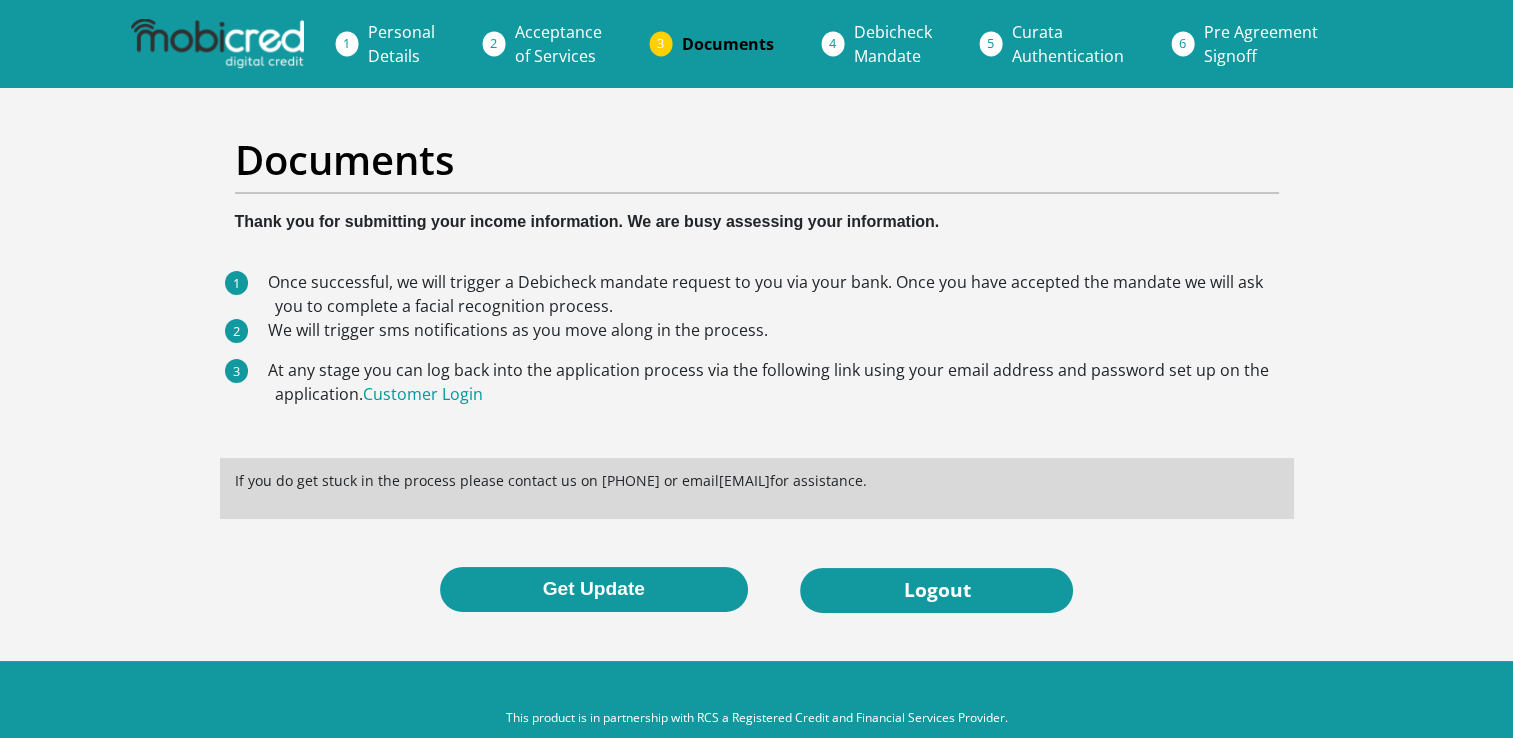 click on "Acceptance  of Services" at bounding box center (558, 44) 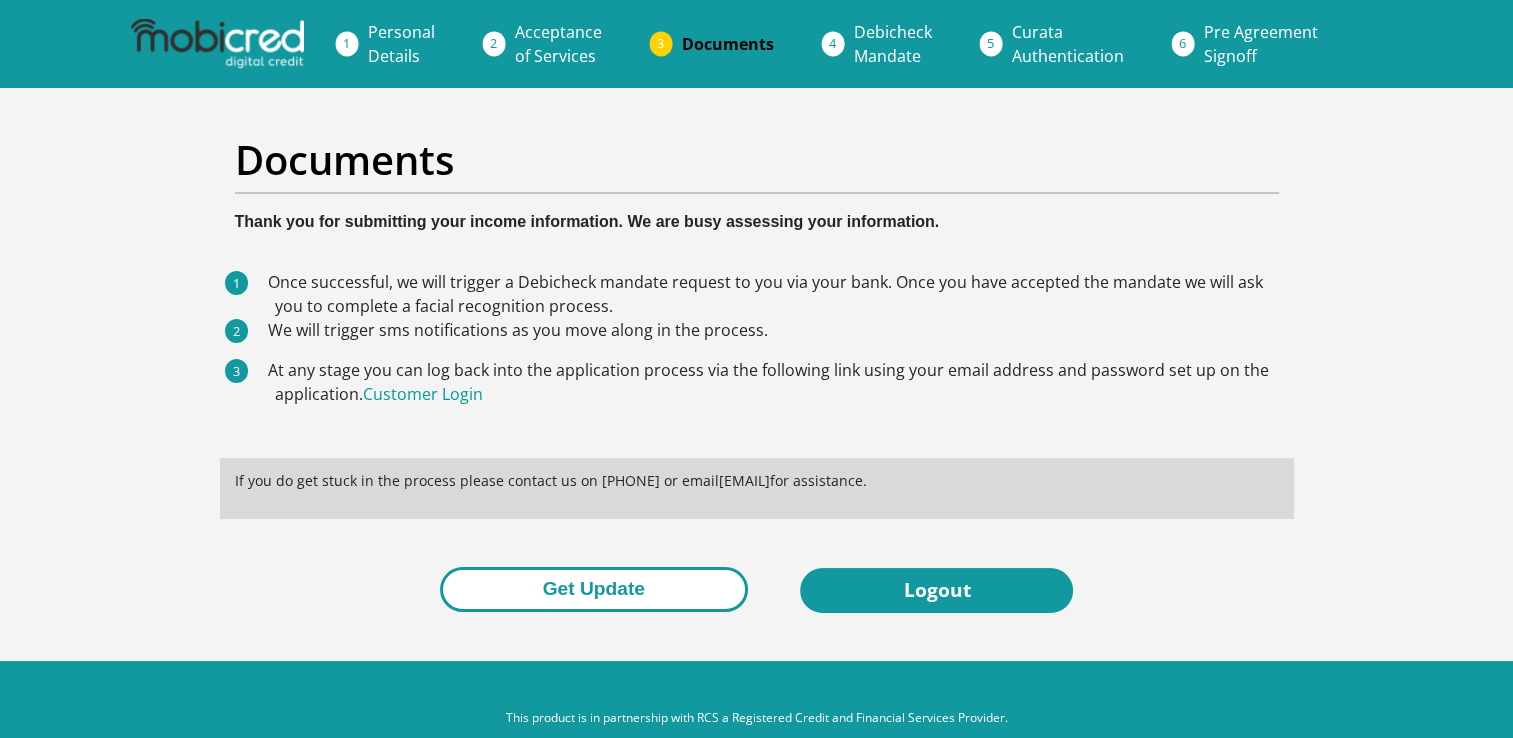 click on "Get Update" at bounding box center (594, 589) 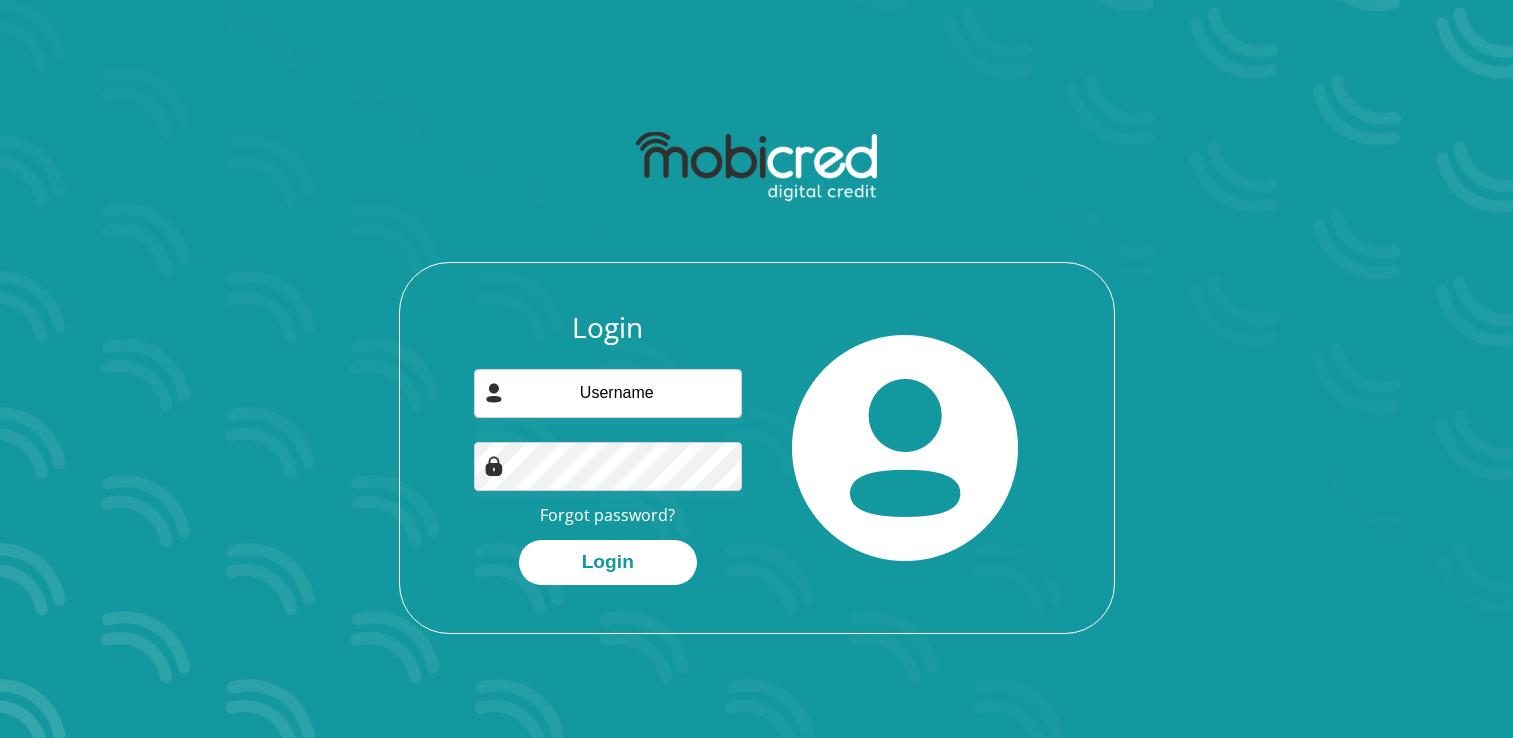 scroll, scrollTop: 0, scrollLeft: 0, axis: both 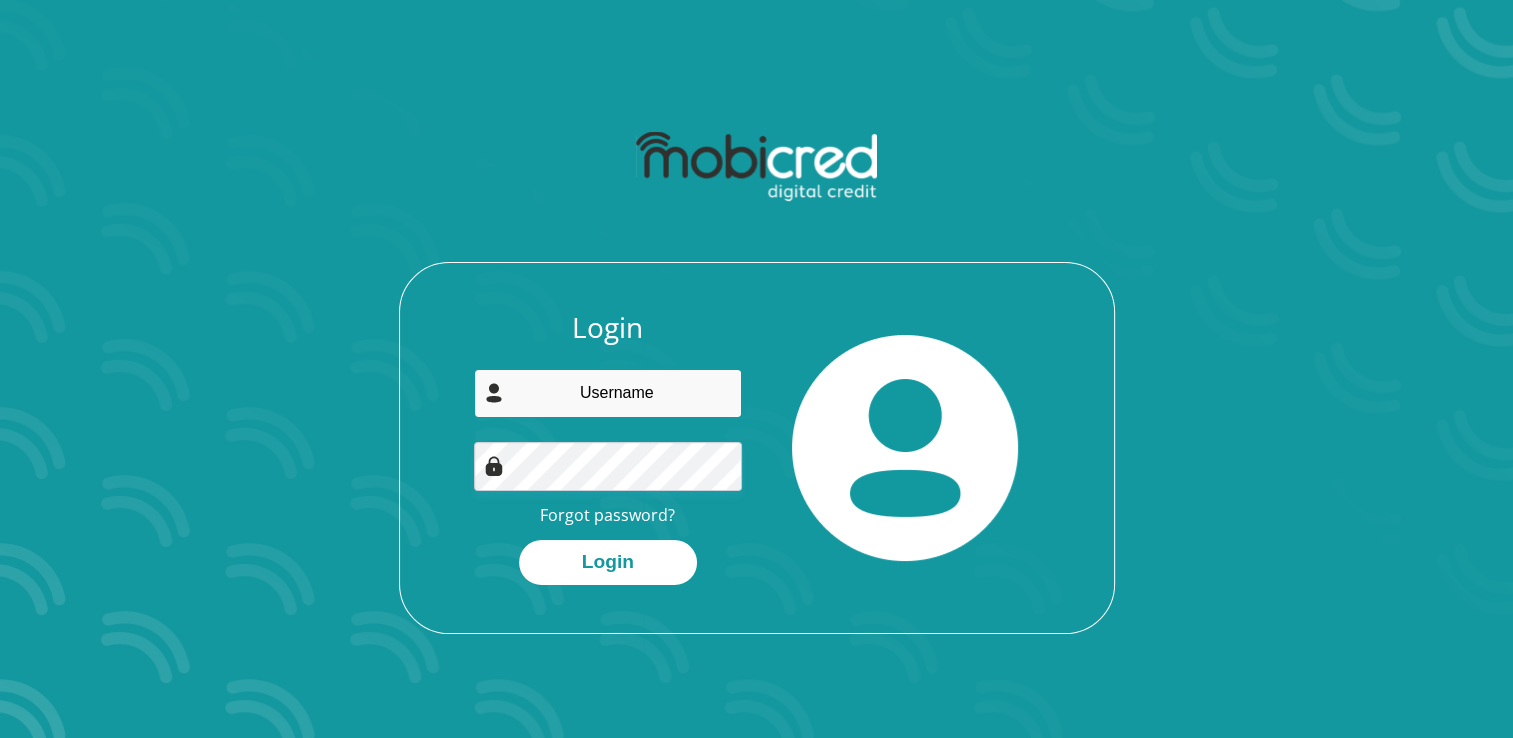click at bounding box center (608, 393) 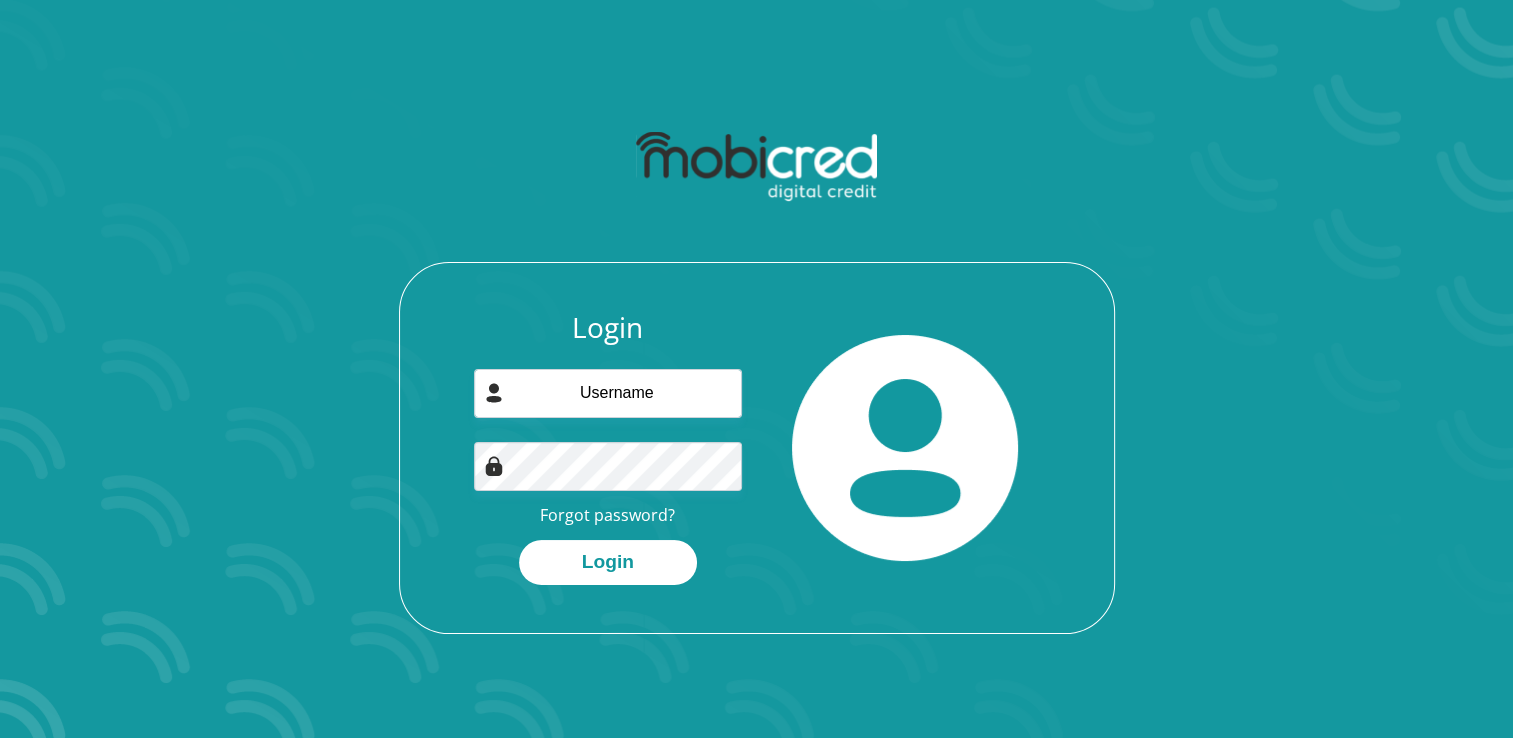 click on "Login
Forgot password?
Login" at bounding box center (757, 472) 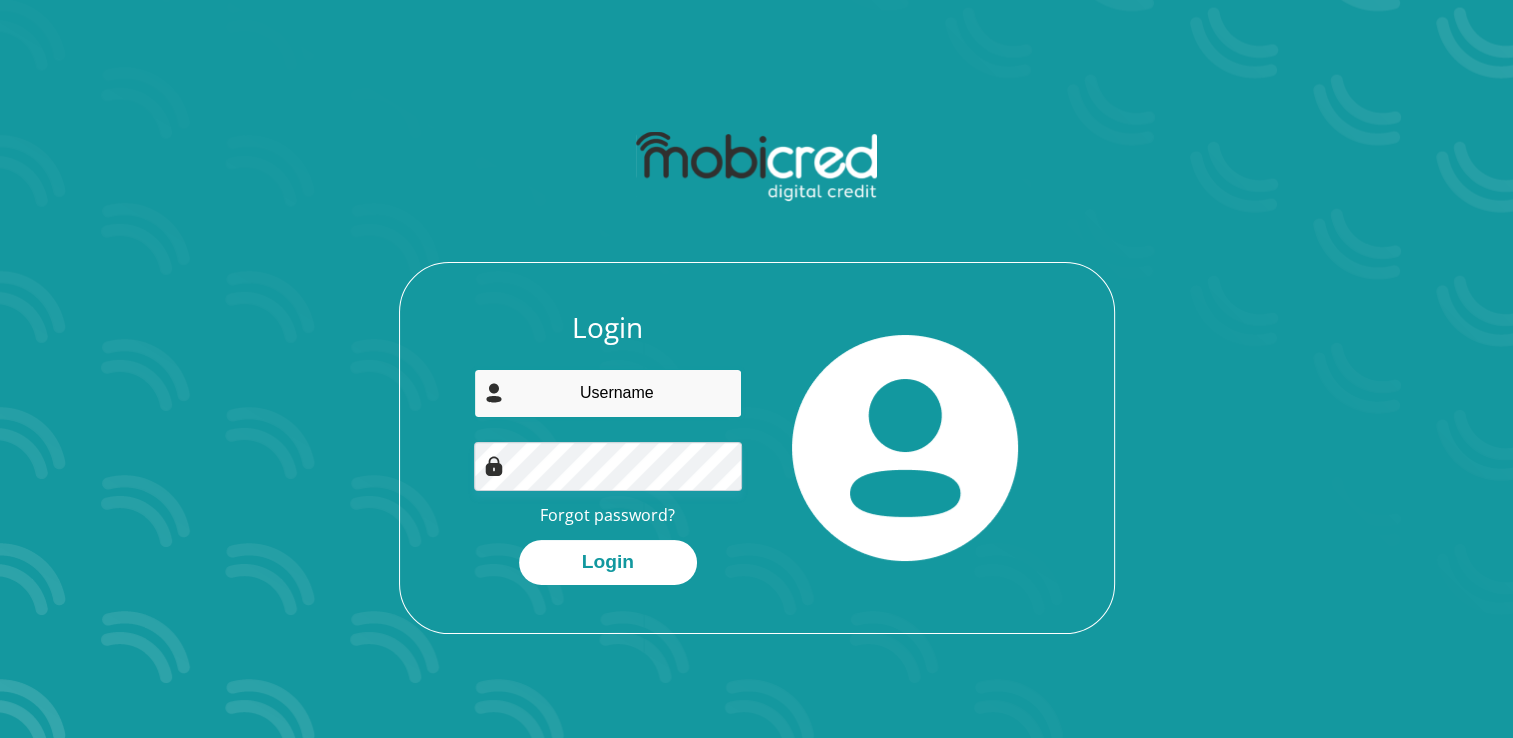 click at bounding box center [608, 393] 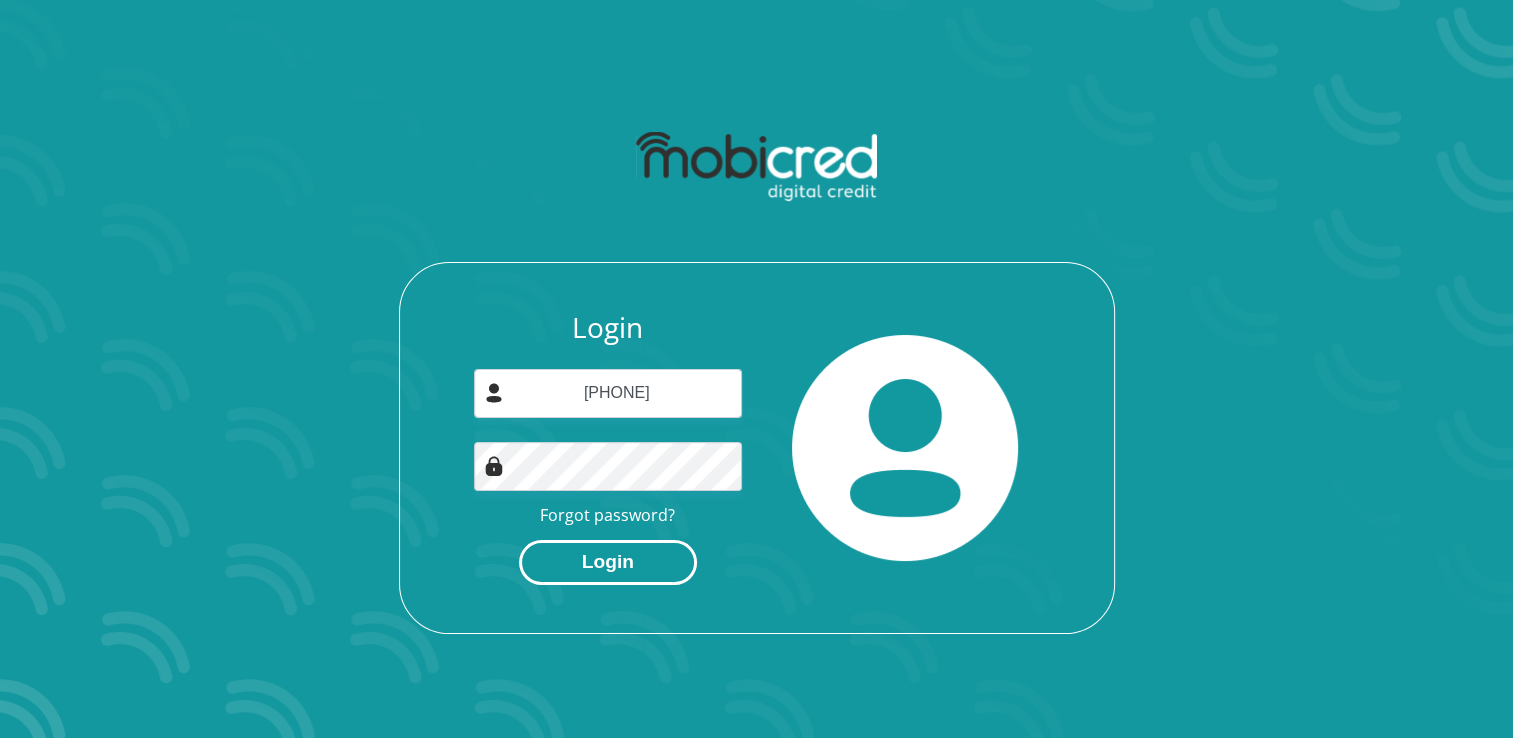 click on "Login" at bounding box center [608, 562] 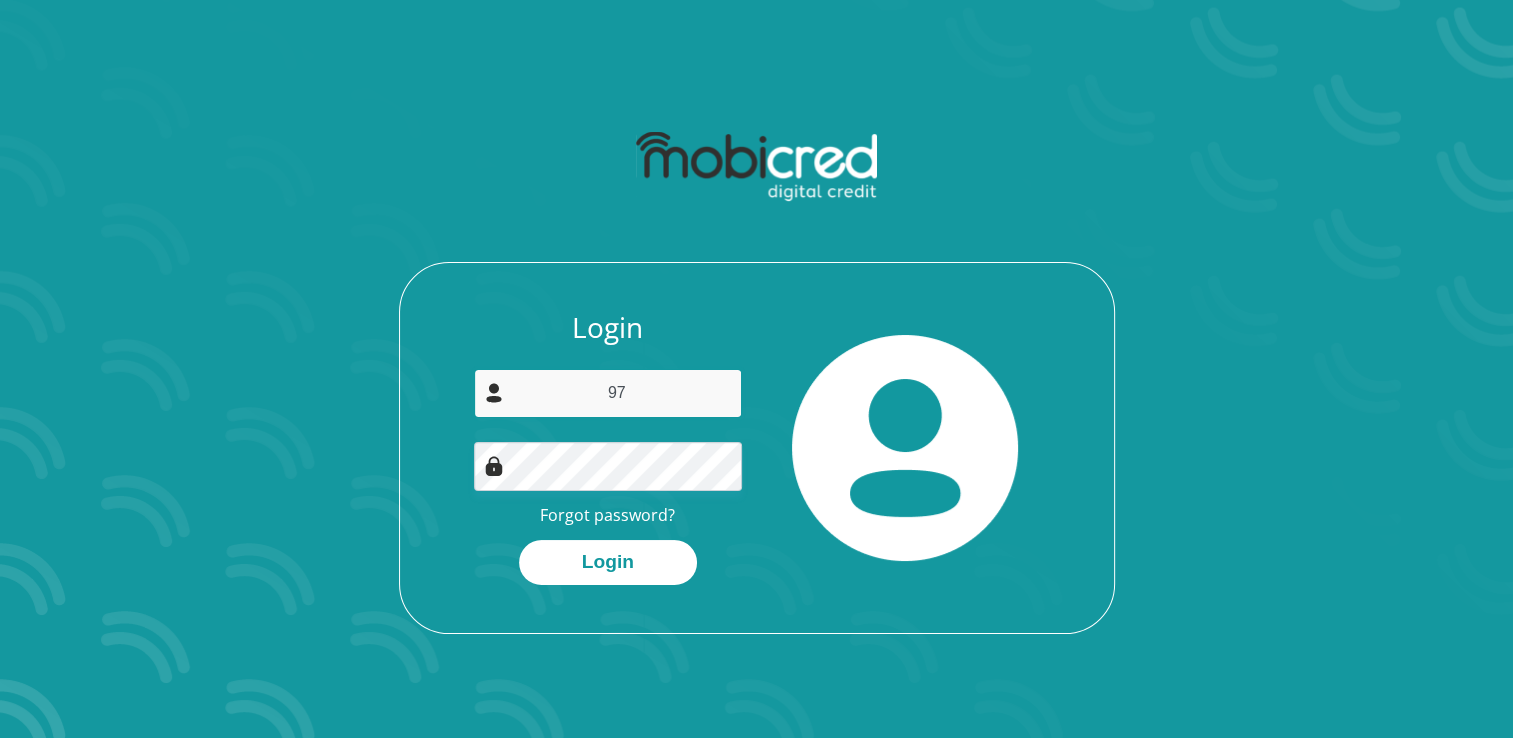 type on "9" 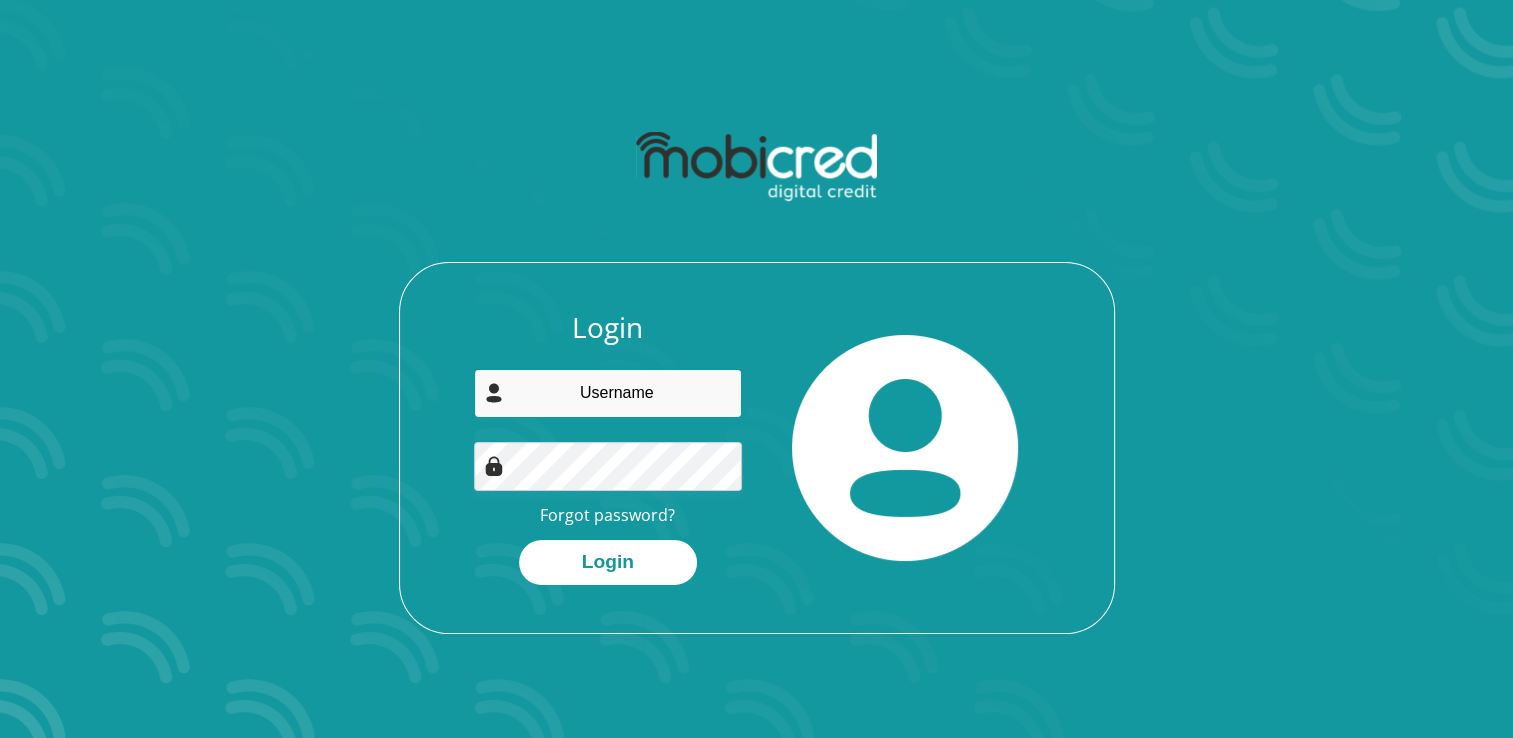 click at bounding box center [608, 393] 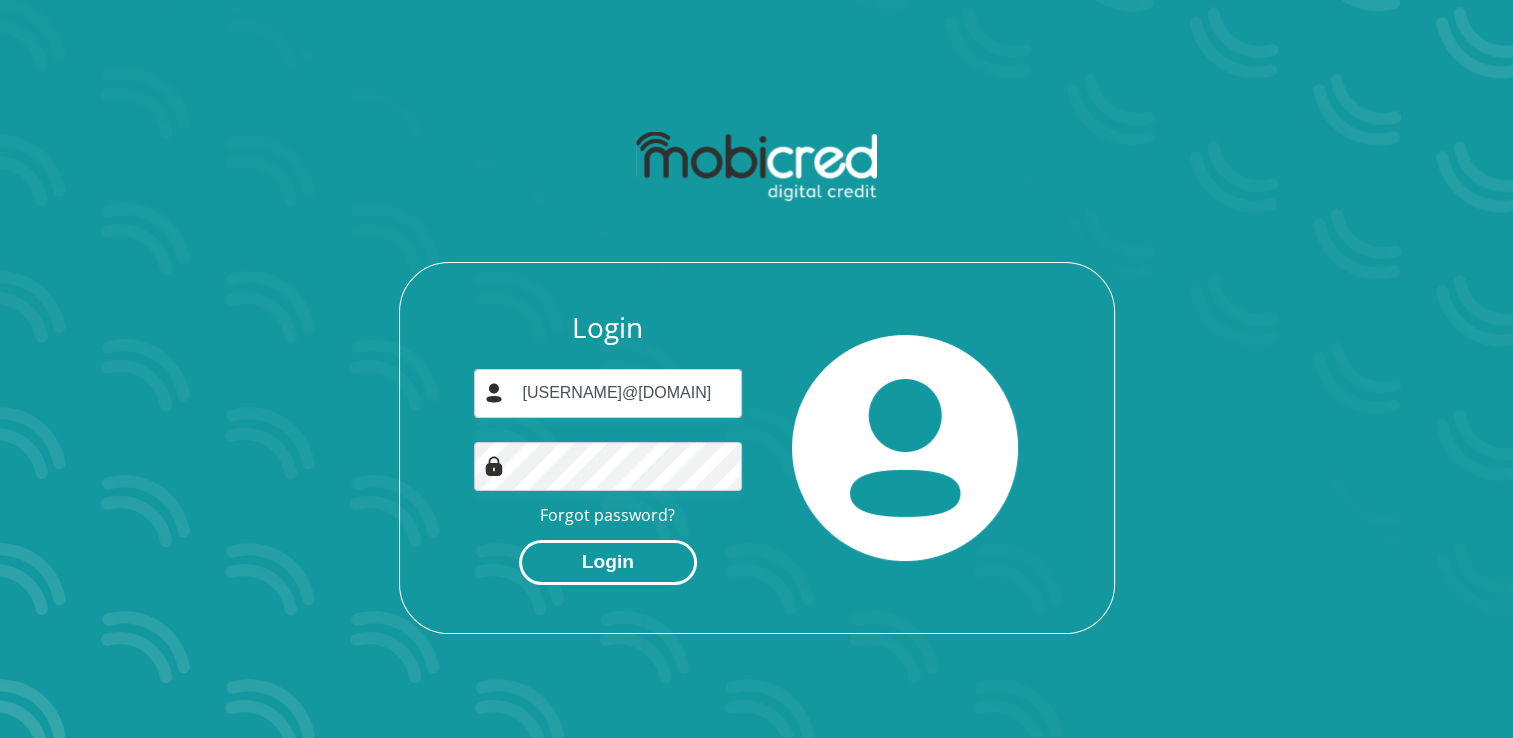 click on "Login" at bounding box center (608, 562) 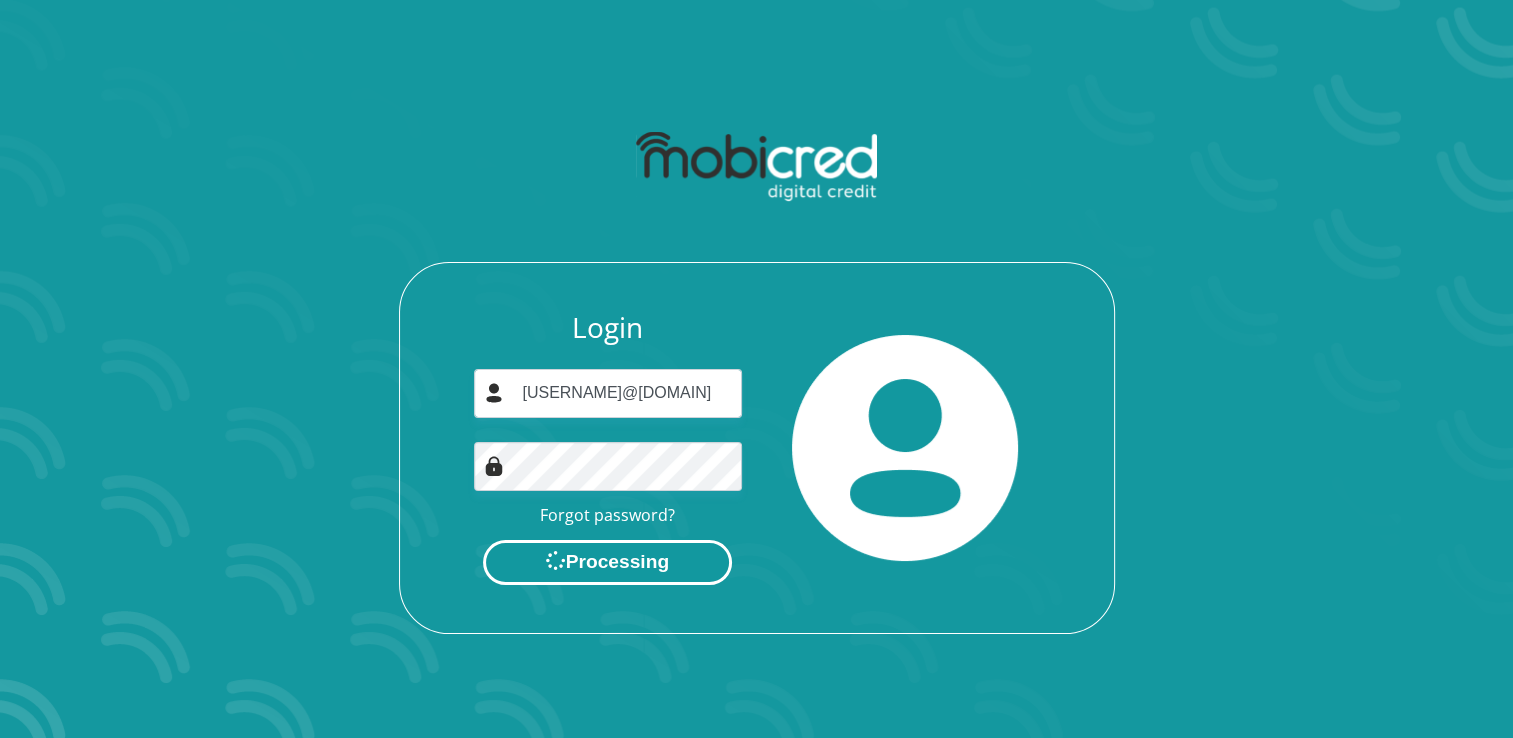 scroll, scrollTop: 0, scrollLeft: 0, axis: both 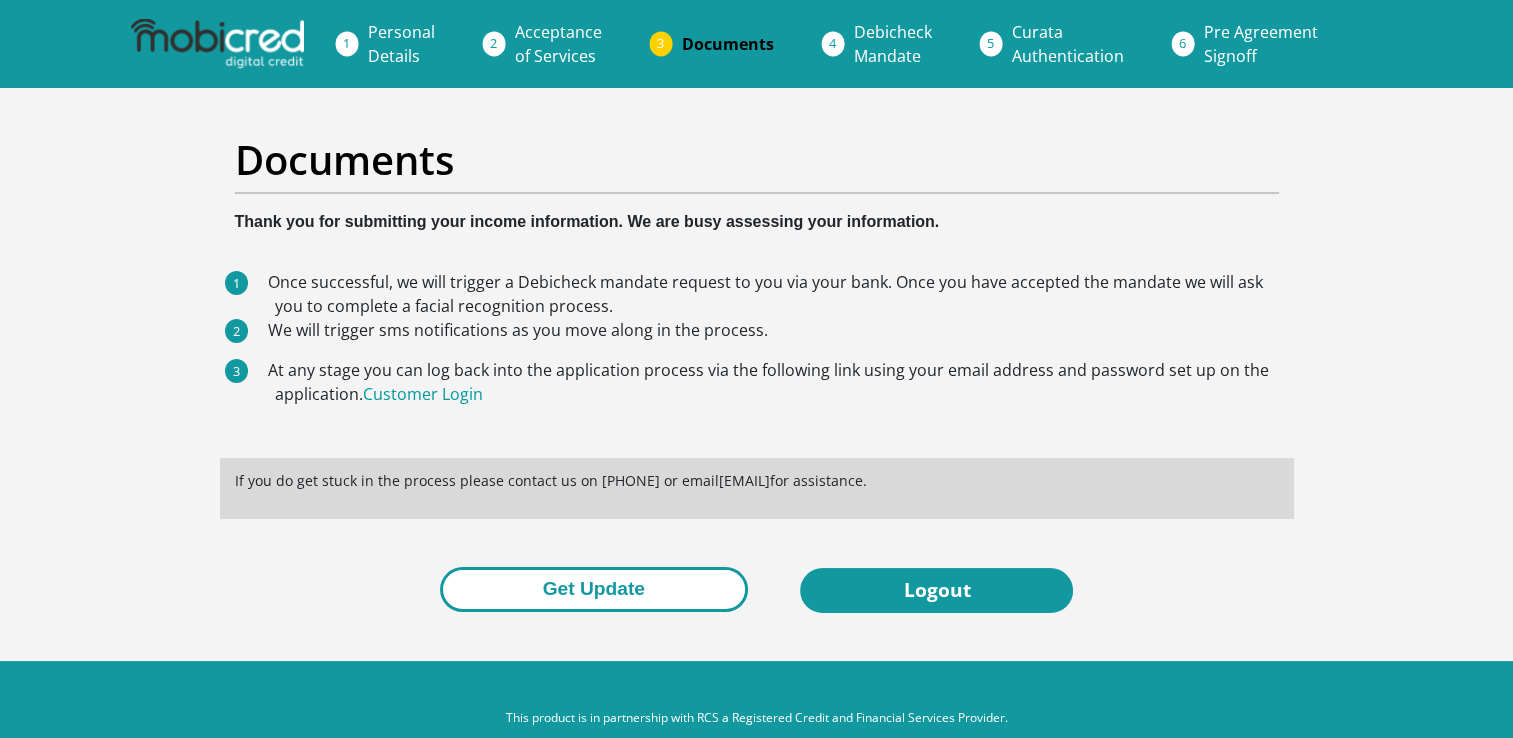 click on "Get Update" at bounding box center [594, 589] 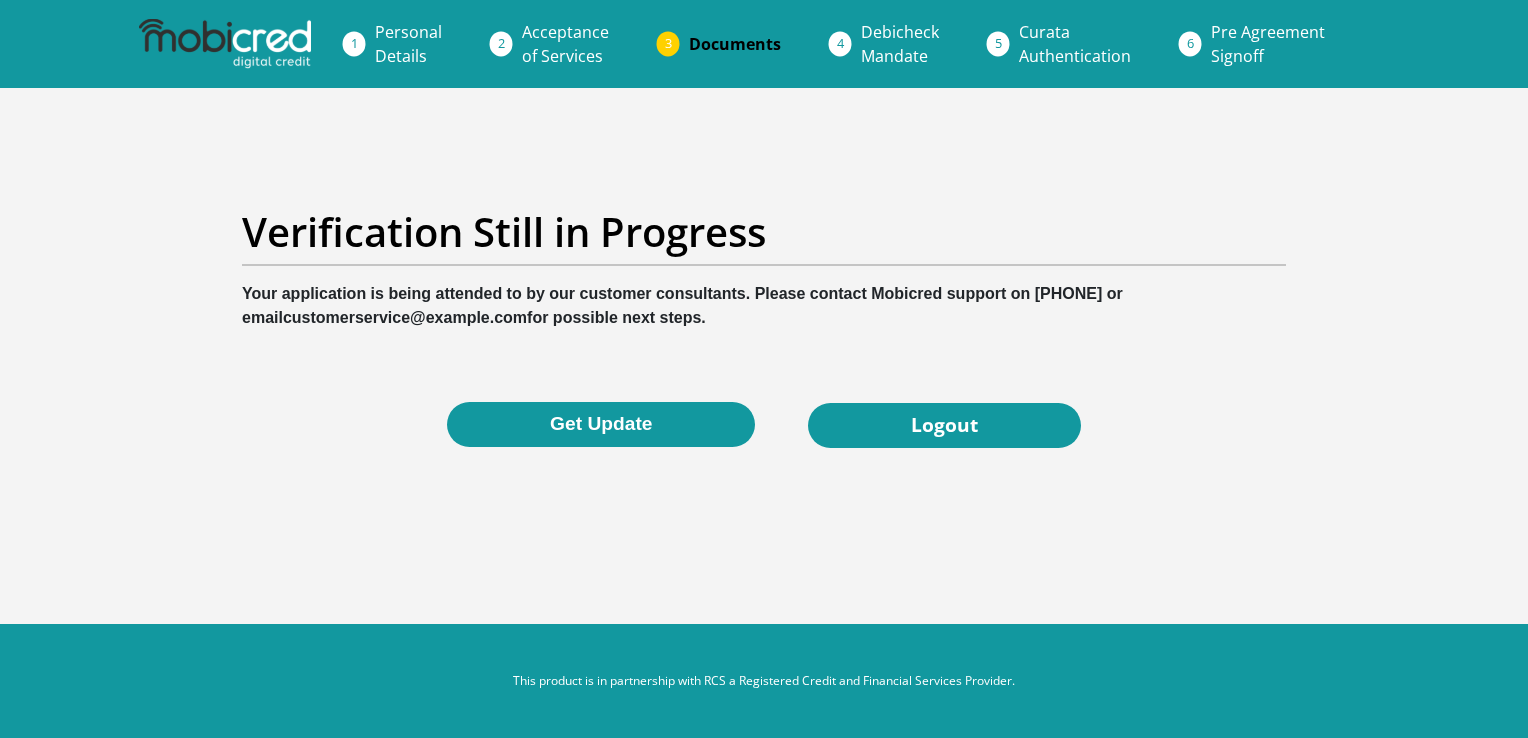 scroll, scrollTop: 0, scrollLeft: 0, axis: both 